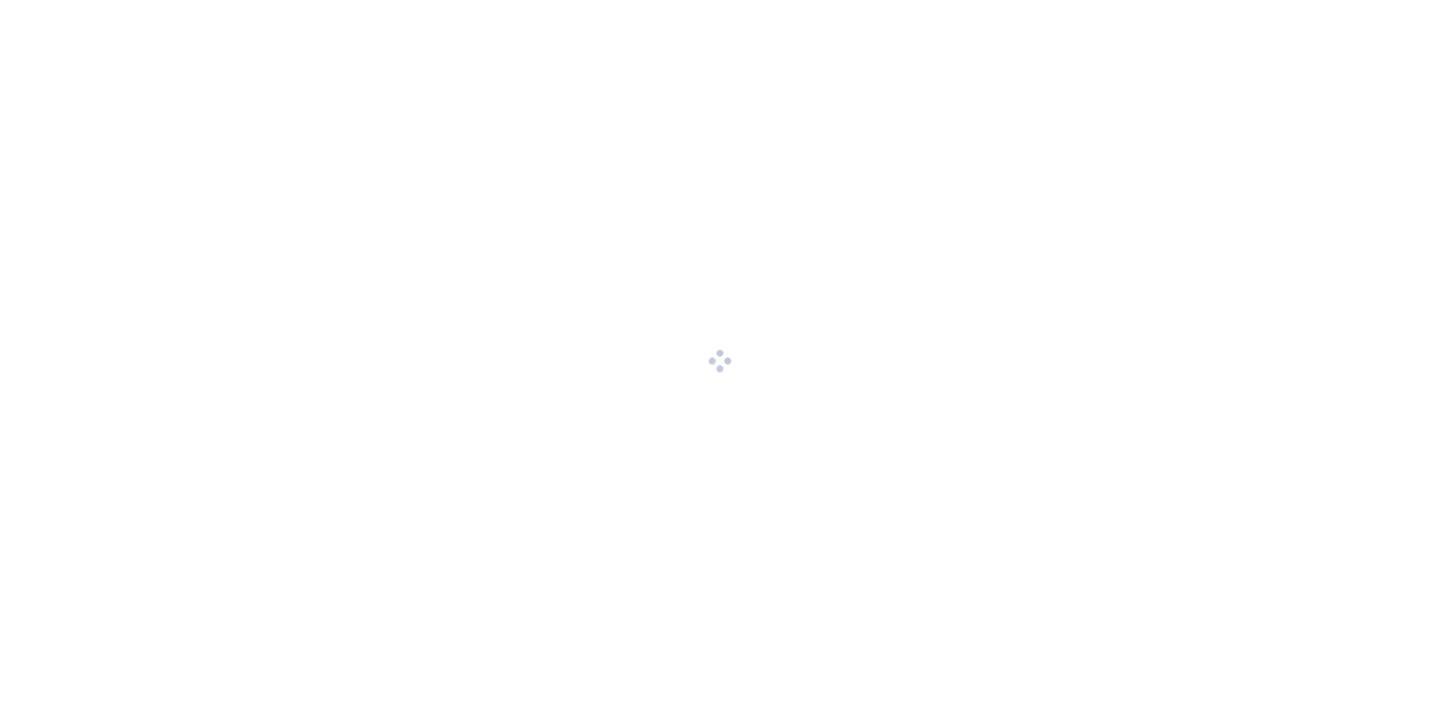 scroll, scrollTop: 0, scrollLeft: 0, axis: both 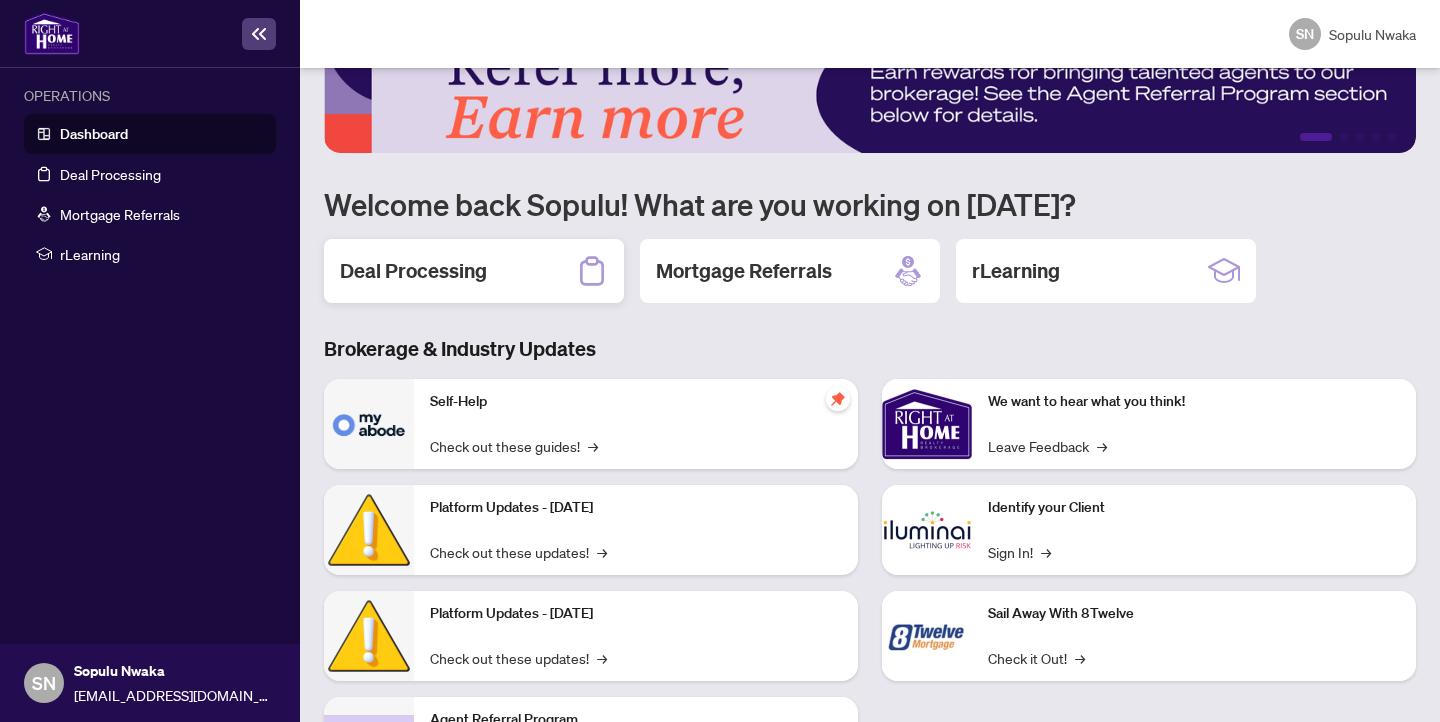 click on "Deal Processing" at bounding box center [413, 271] 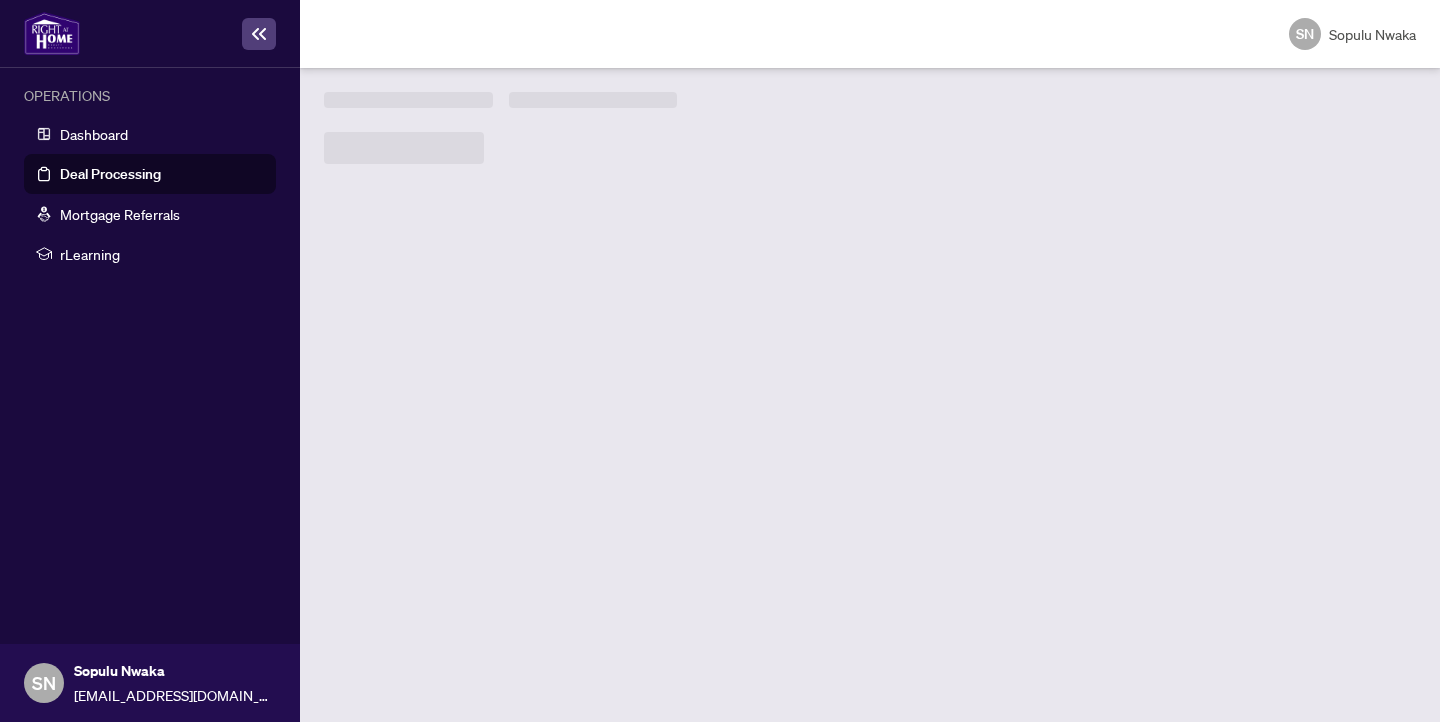 scroll, scrollTop: 0, scrollLeft: 0, axis: both 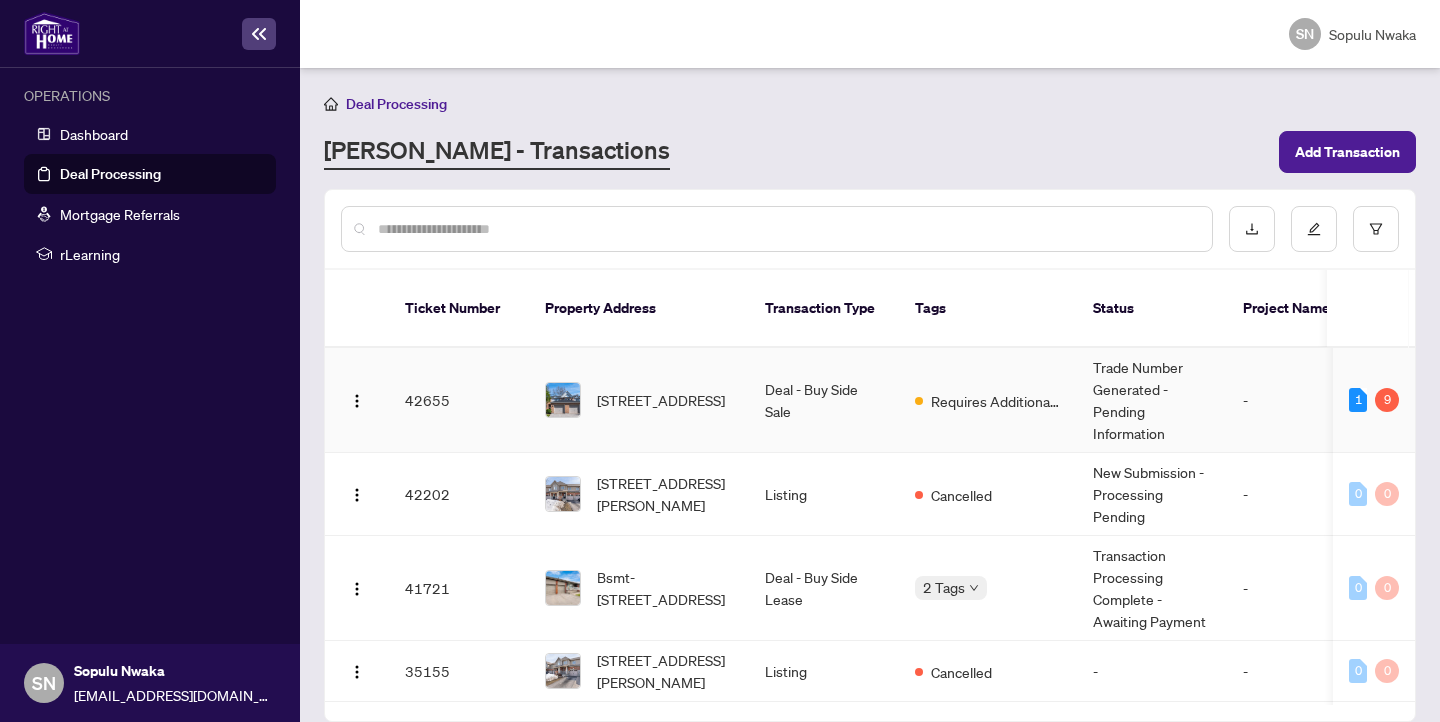 click on "Deal - Buy Side Sale" at bounding box center [824, 400] 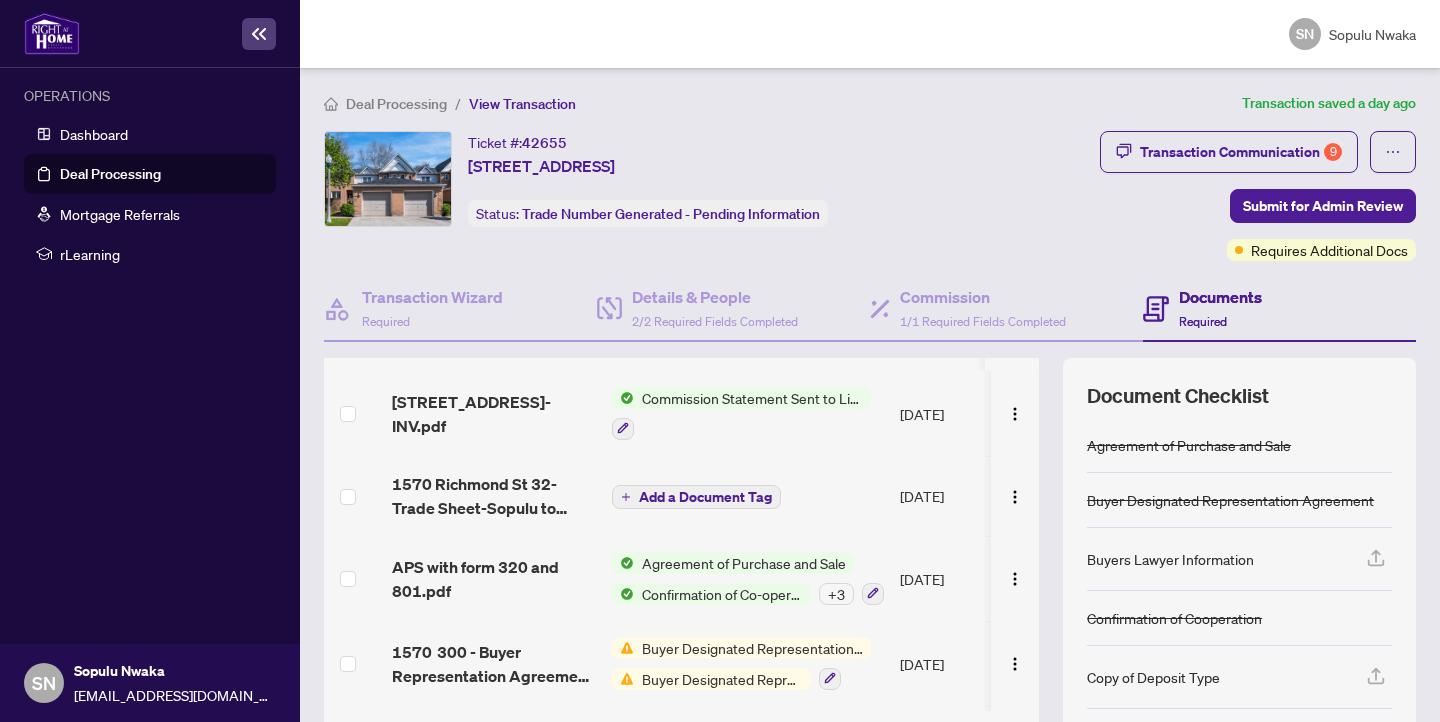 scroll, scrollTop: 24, scrollLeft: 0, axis: vertical 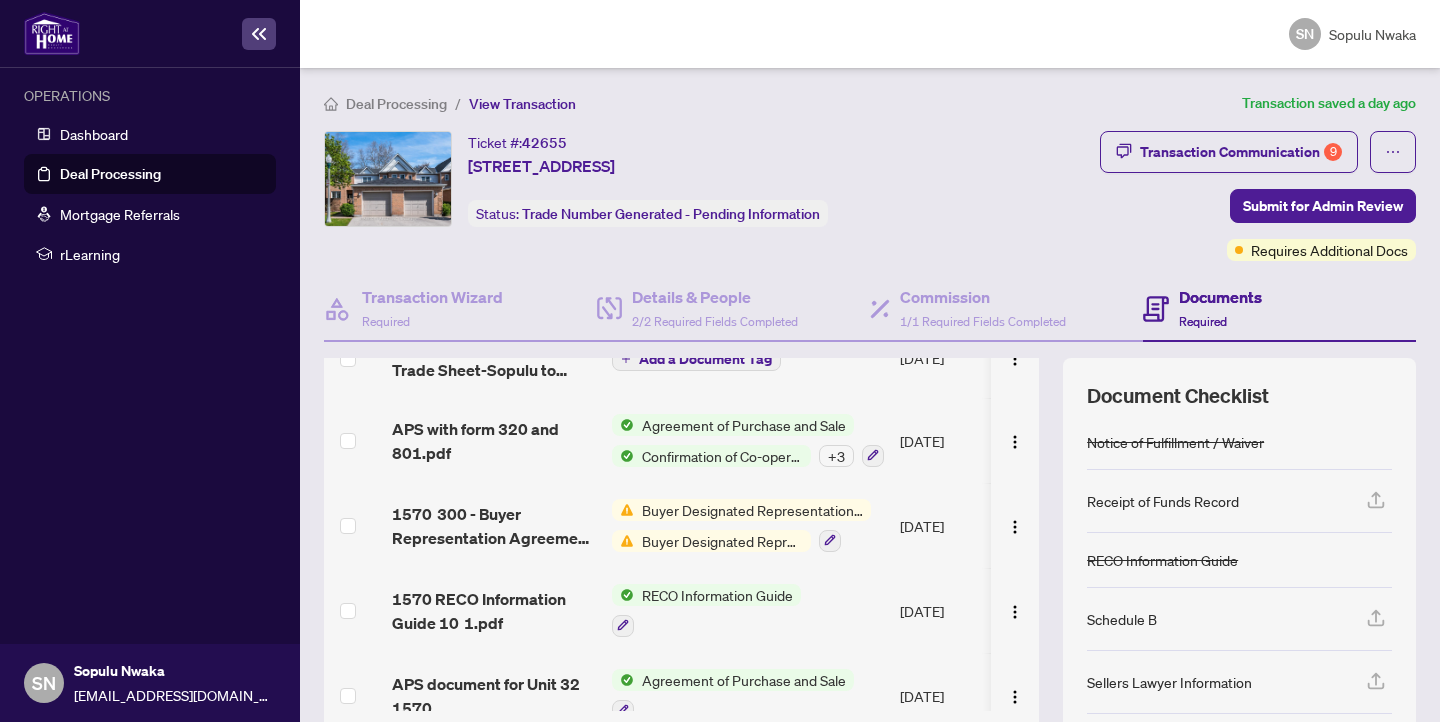 click on "Buyer Designated Representation Agreement" at bounding box center (722, 541) 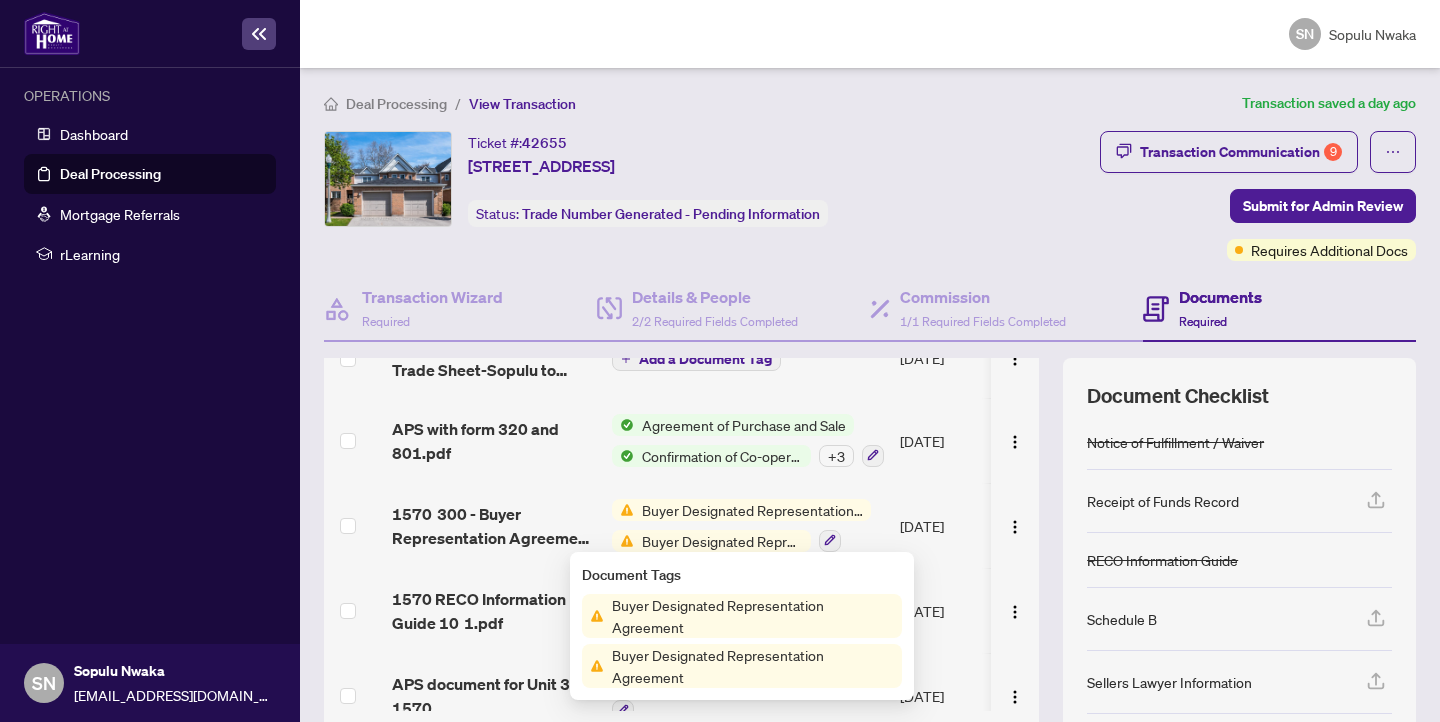 click on "Buyer Designated Representation Agreement" at bounding box center [752, 510] 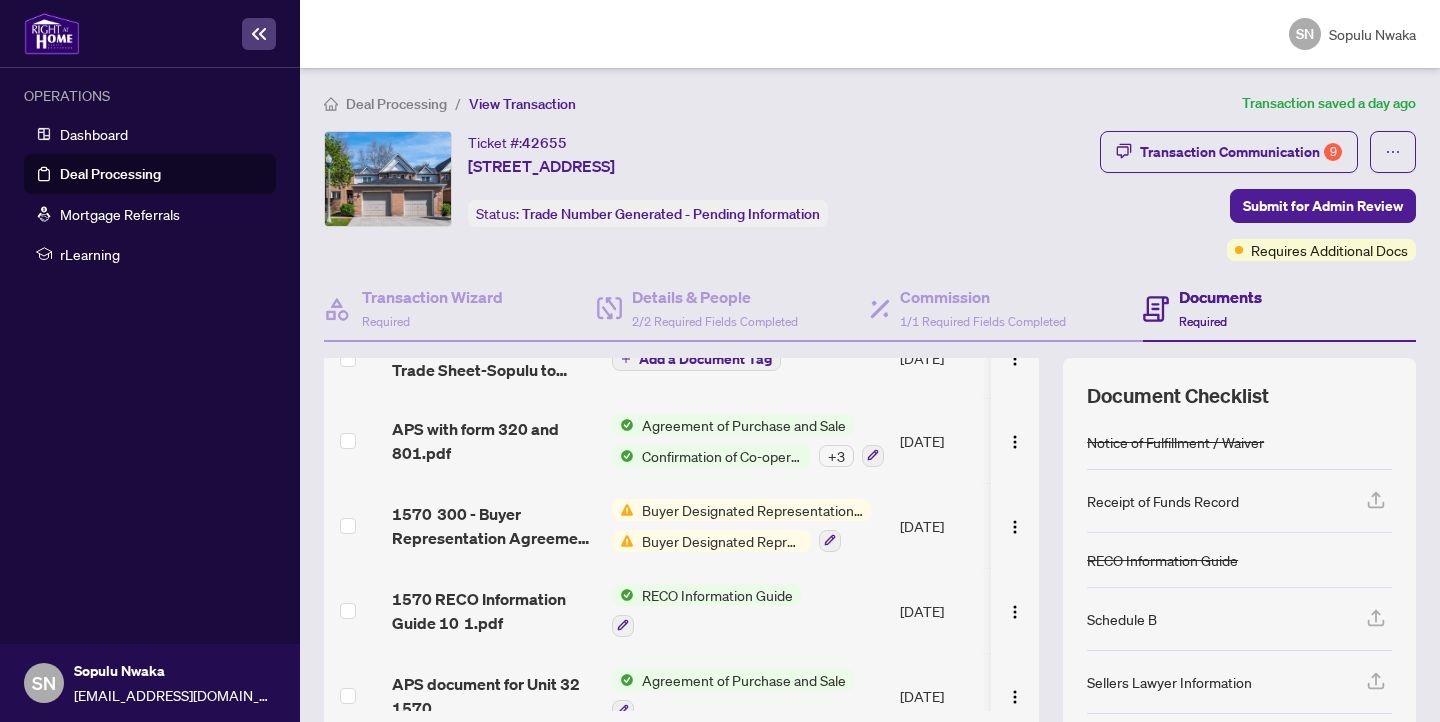 click on "Buyer Designated Representation Agreement" at bounding box center [752, 510] 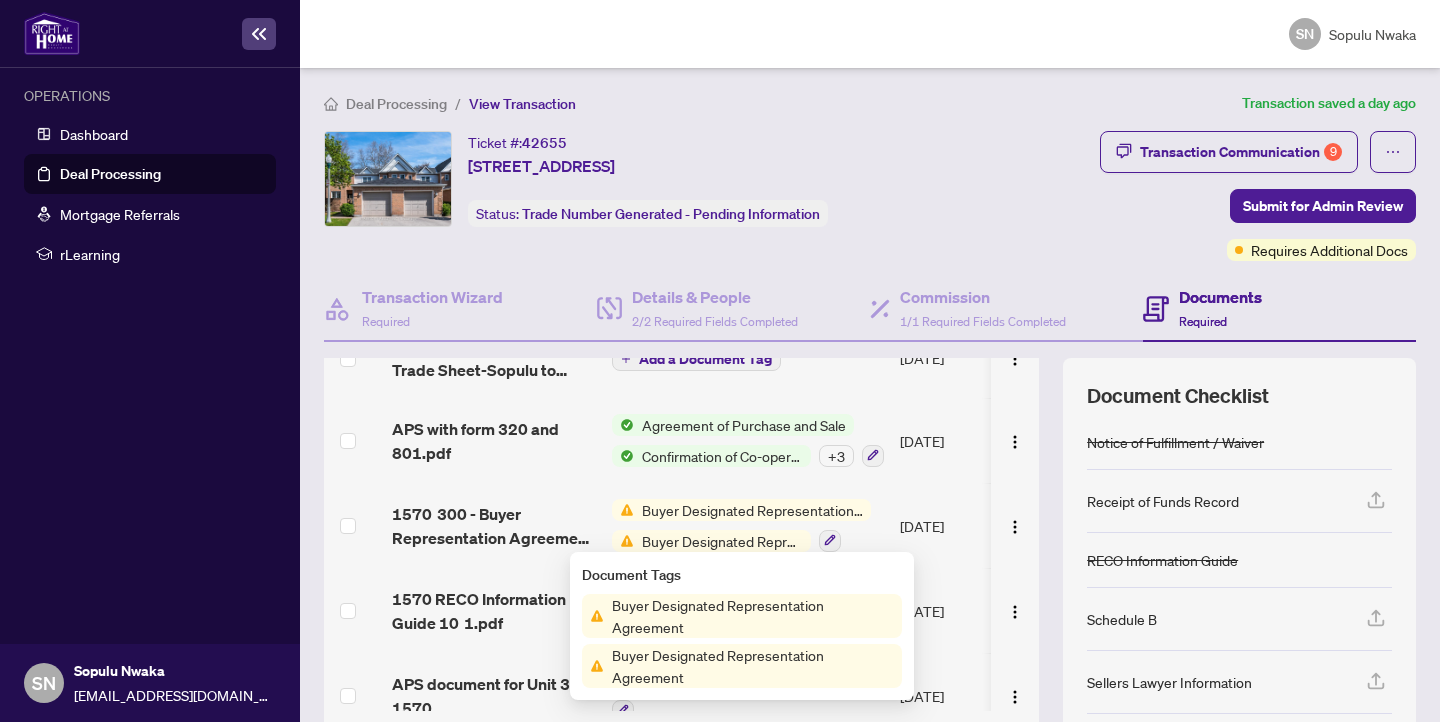 click on "Buyer Designated Representation Agreement" at bounding box center [753, 666] 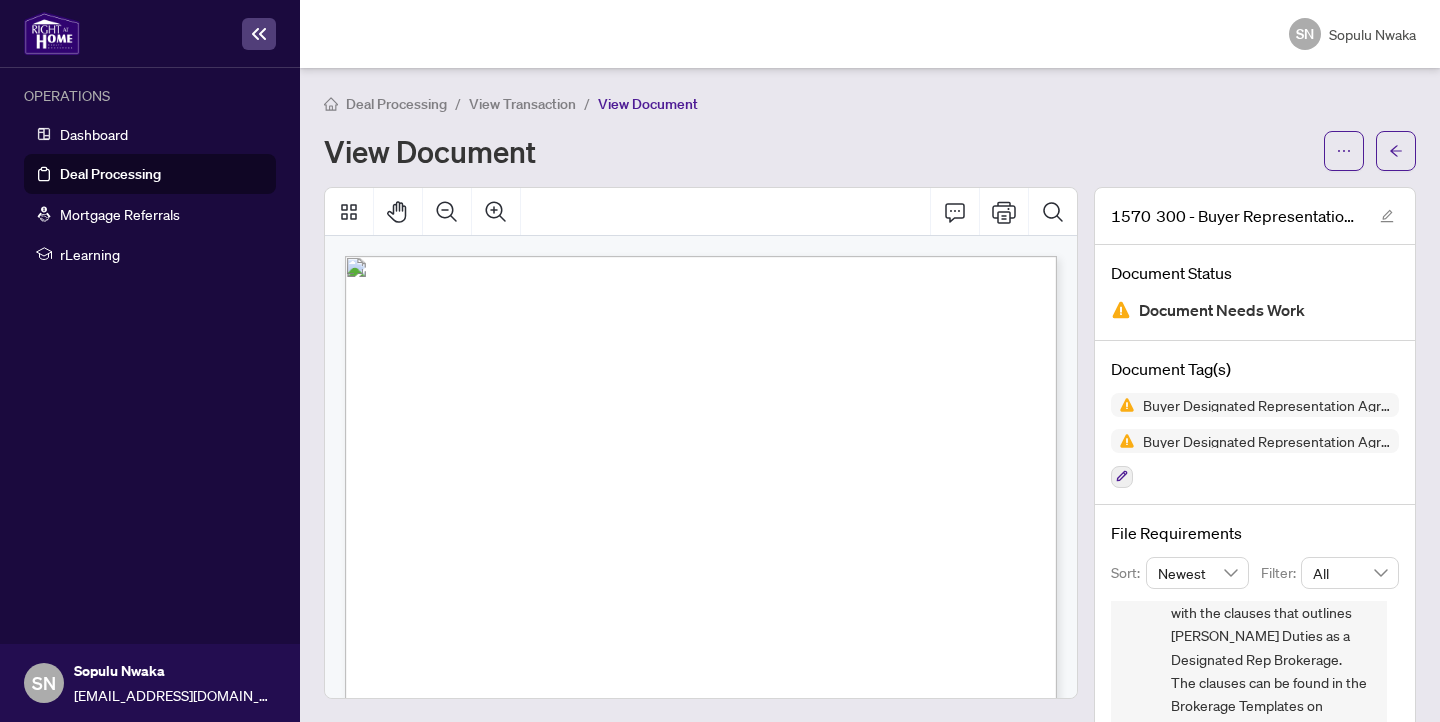 scroll, scrollTop: 200, scrollLeft: 0, axis: vertical 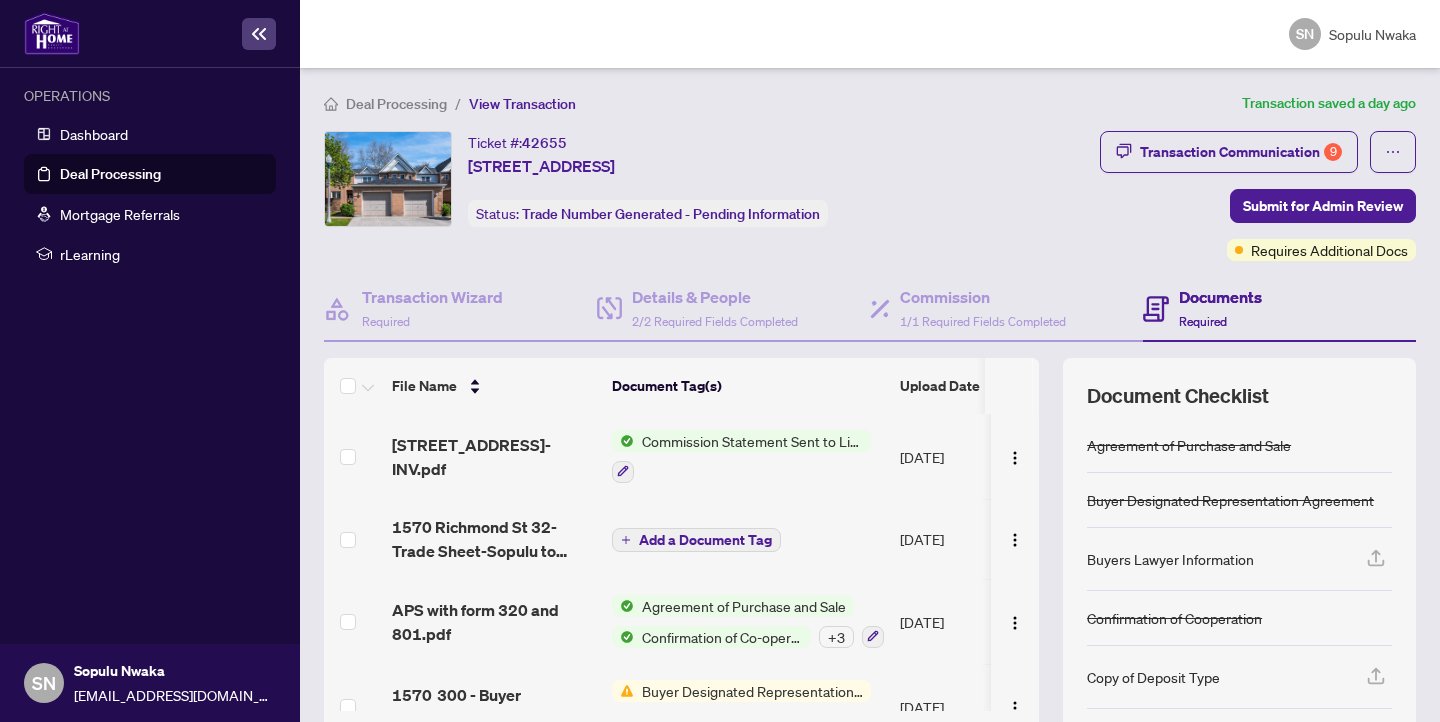 click on "Commission Statement Sent to Listing Brokerage" at bounding box center (752, 441) 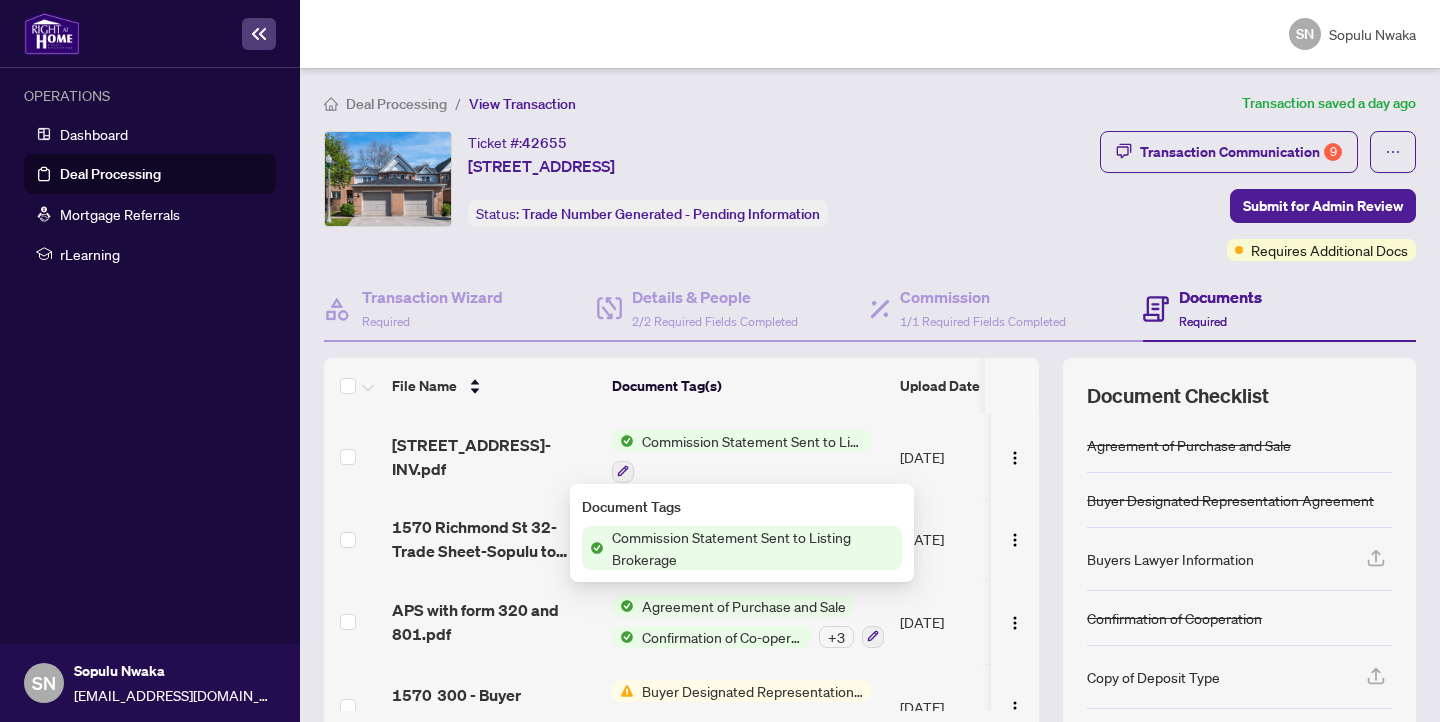 click on "Commission Statement Sent to Listing Brokerage" at bounding box center (753, 548) 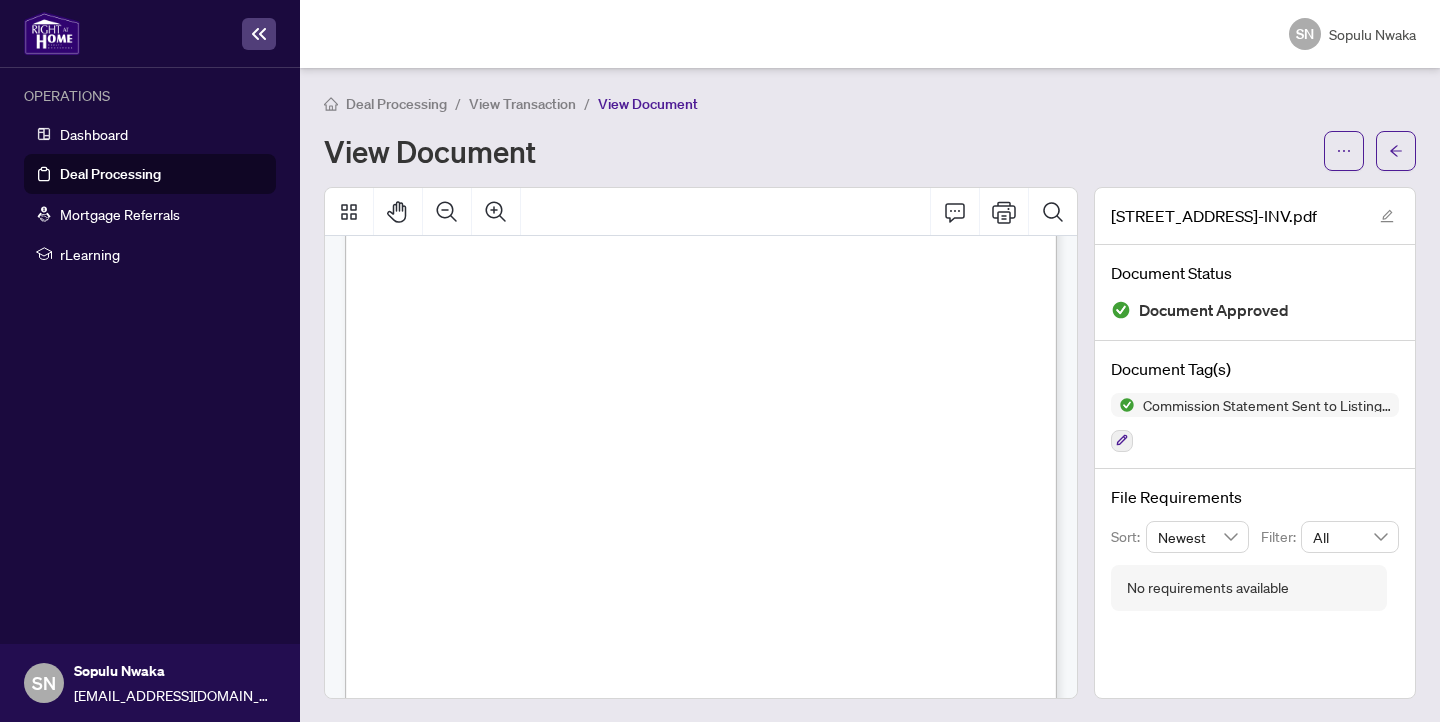 scroll, scrollTop: 92, scrollLeft: 0, axis: vertical 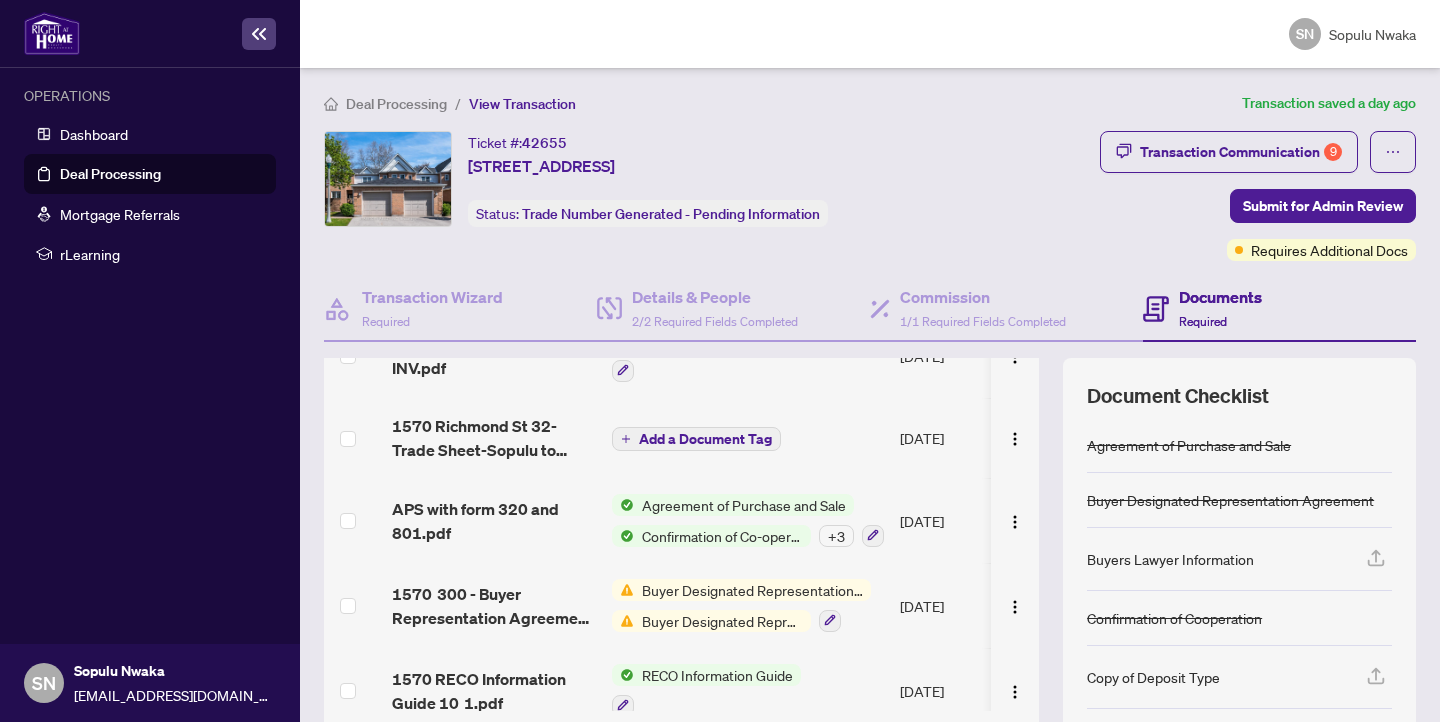 click on "1570 Richmond St 32-Trade Sheet-Sopulu to Review.pdf" at bounding box center (494, 438) 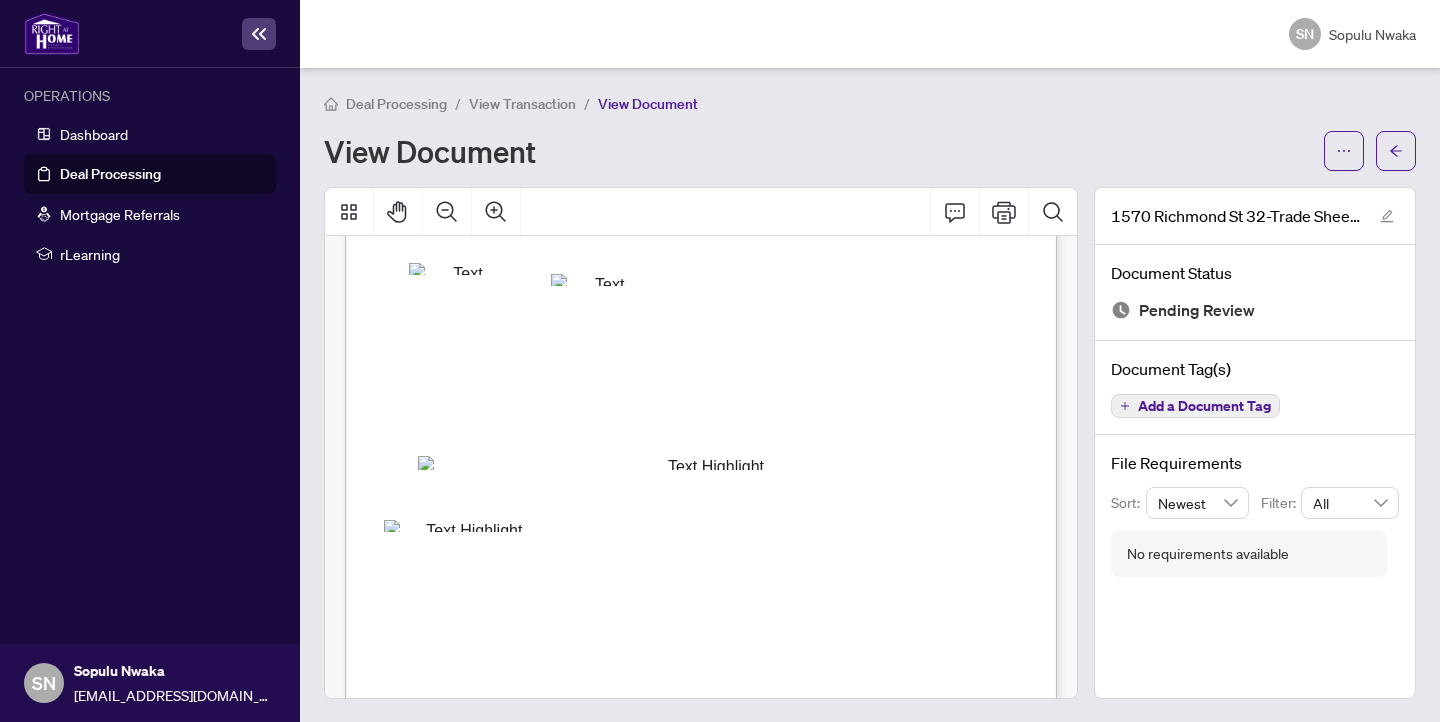 scroll, scrollTop: 6, scrollLeft: 0, axis: vertical 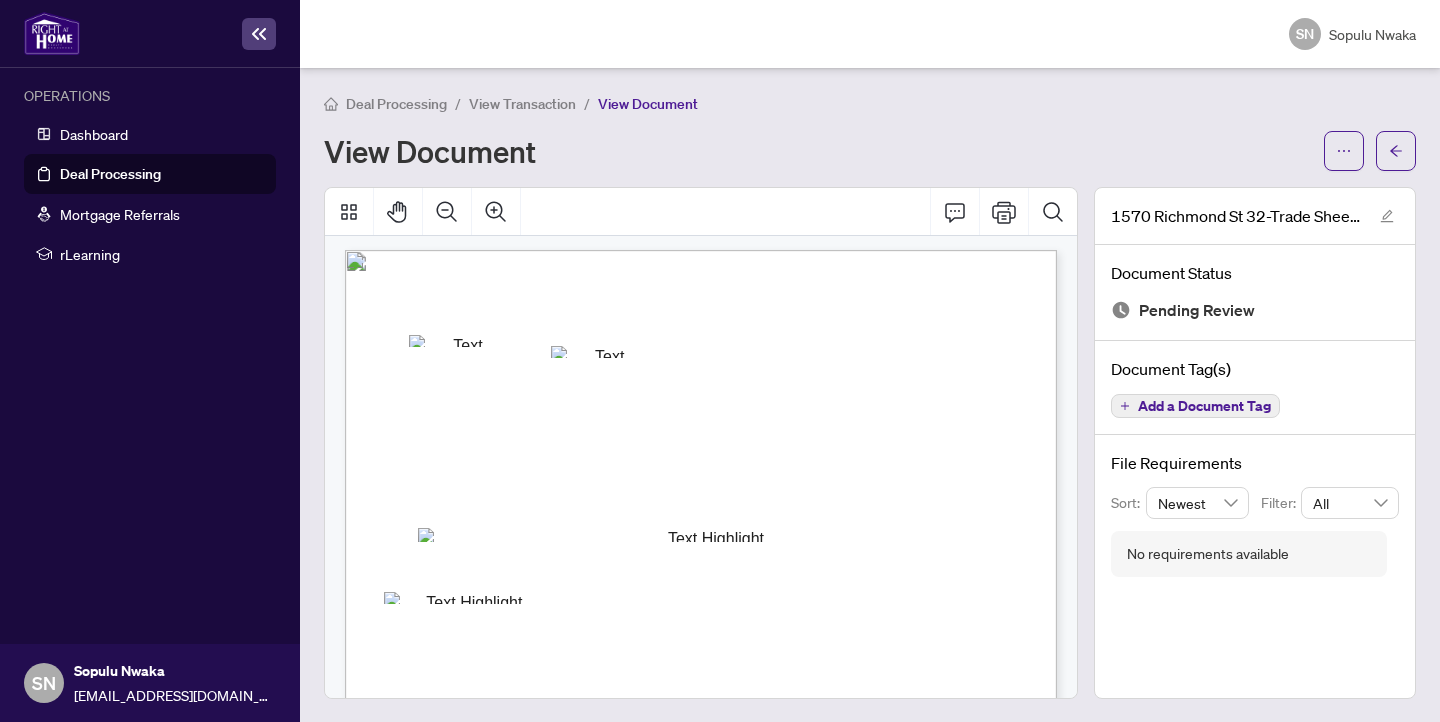 drag, startPoint x: 1021, startPoint y: 273, endPoint x: 967, endPoint y: 275, distance: 54.037025 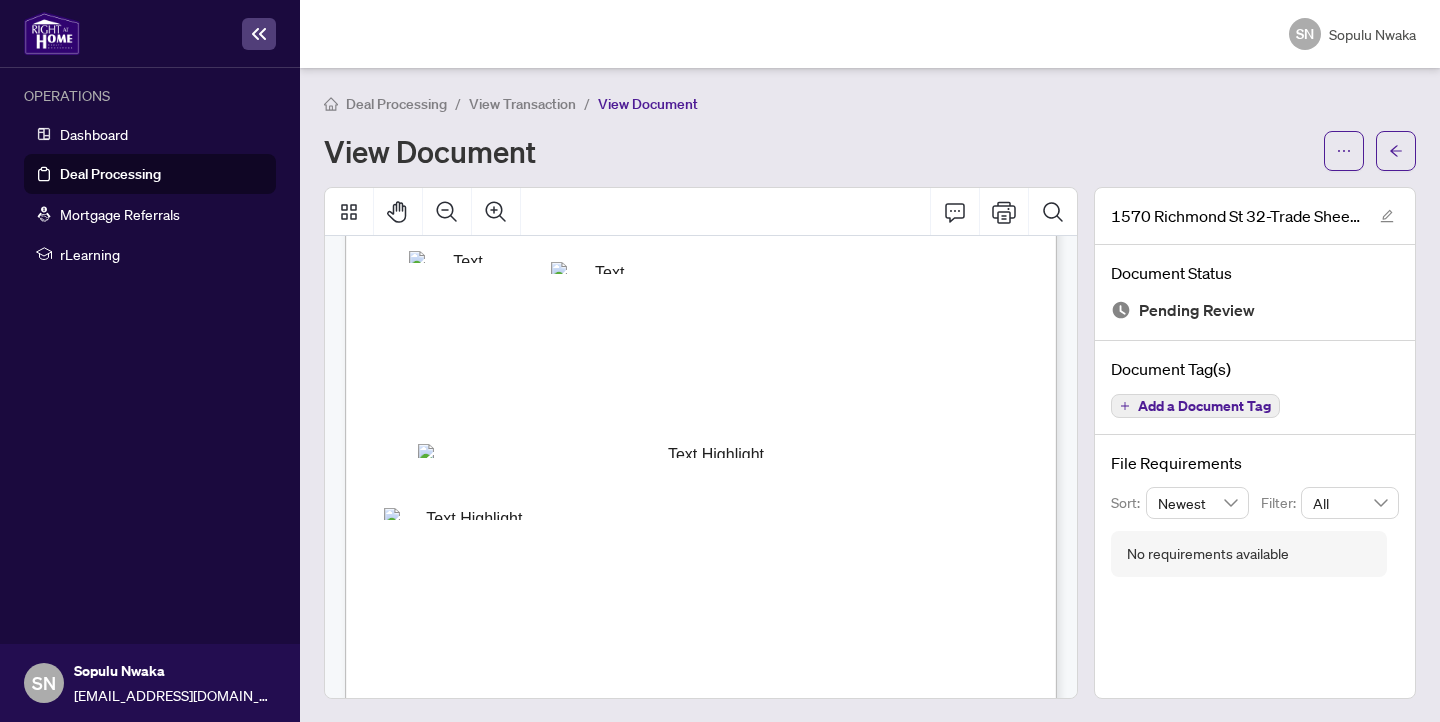 scroll, scrollTop: 120, scrollLeft: 0, axis: vertical 